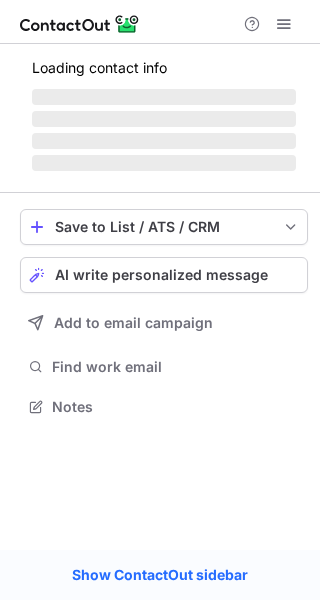 scroll, scrollTop: 0, scrollLeft: 0, axis: both 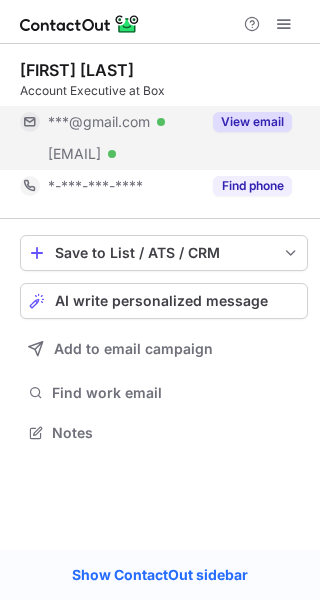 click on "View email" at bounding box center [252, 122] 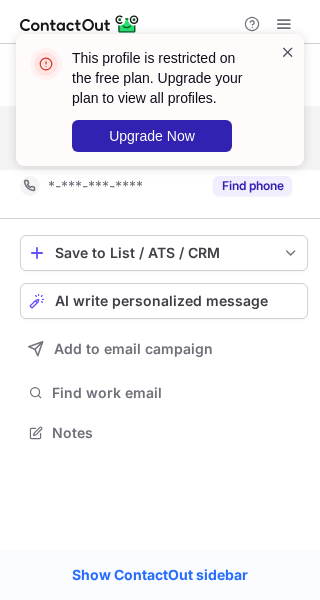 click at bounding box center [288, 52] 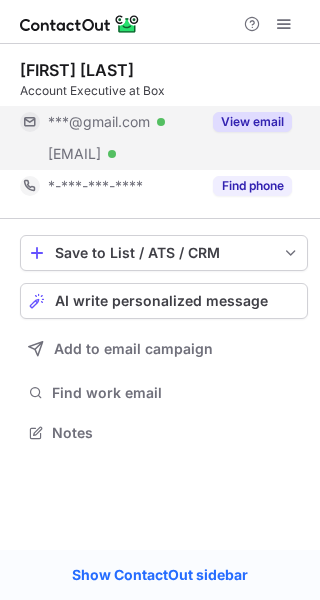 click on "This profile is restricted on the free plan. Upgrade your plan to view all profiles. Upgrade Now" at bounding box center [160, 108] 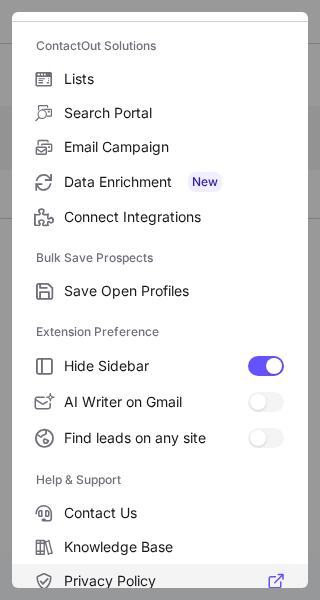 scroll, scrollTop: 232, scrollLeft: 0, axis: vertical 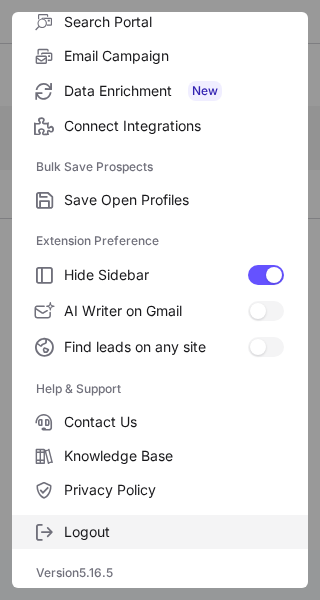 click on "Logout" at bounding box center [174, 200] 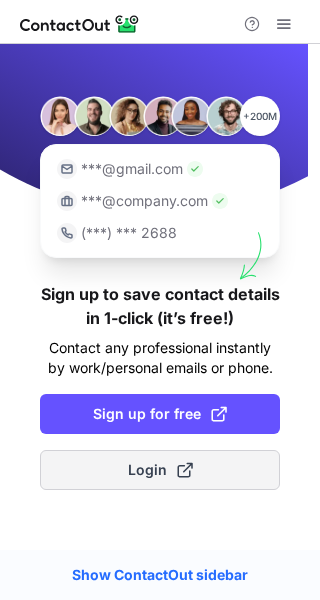 click on "Login" at bounding box center (160, 470) 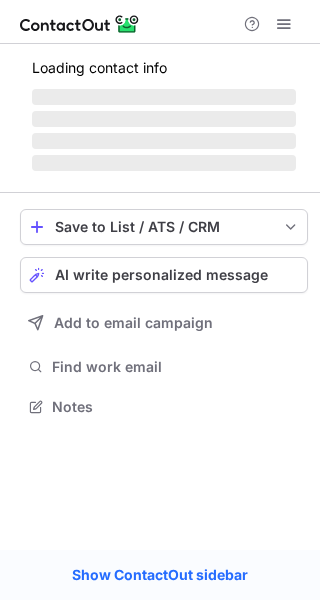 scroll, scrollTop: 0, scrollLeft: 0, axis: both 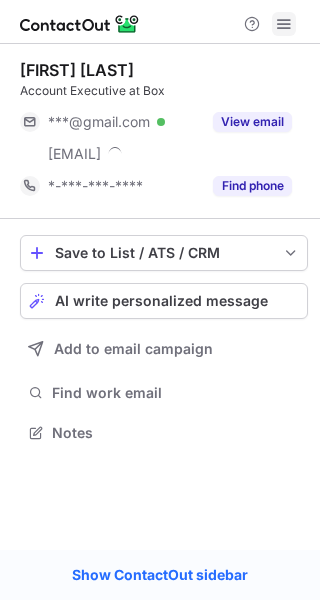 click at bounding box center [284, 24] 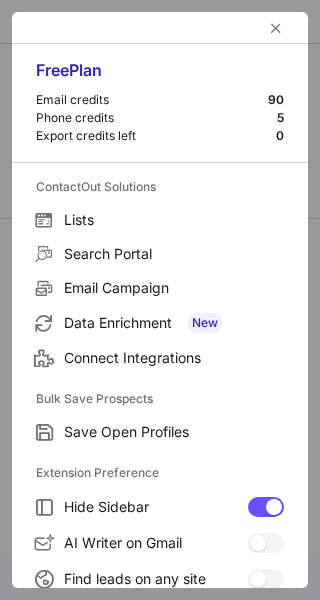 scroll, scrollTop: 232, scrollLeft: 0, axis: vertical 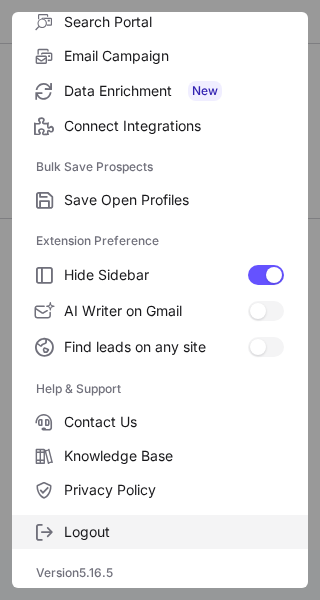 click on "Logout" at bounding box center [174, 200] 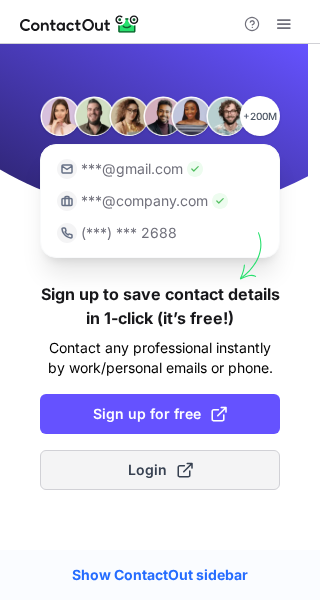 click on "Login" at bounding box center [160, 470] 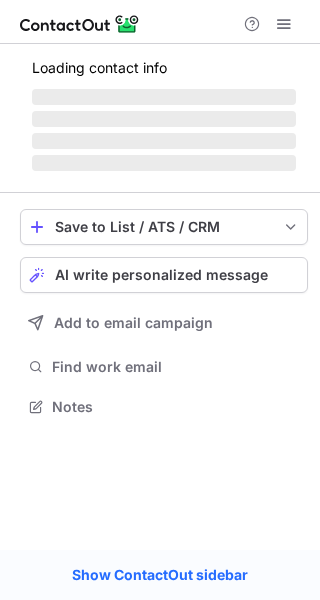 scroll, scrollTop: 0, scrollLeft: 0, axis: both 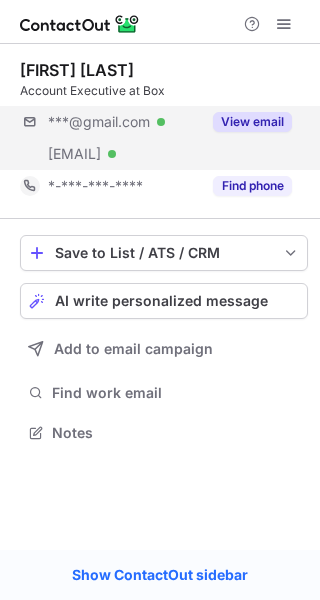 click on "[EMAIL] Verified [EMAIL] Verified View email" at bounding box center [164, 138] 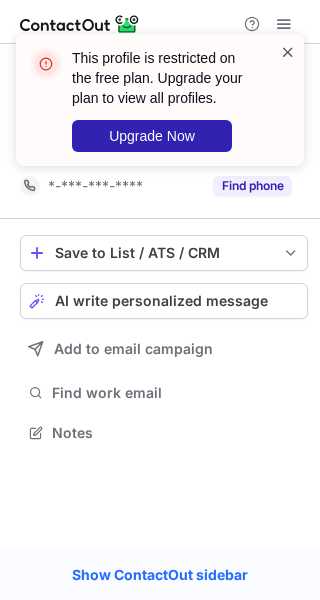 click at bounding box center [288, 52] 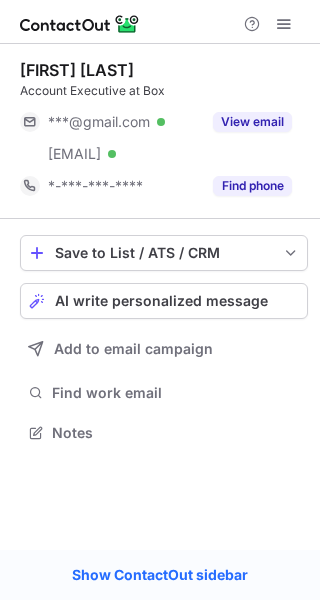 click on "This profile is restricted on the free plan. Upgrade your plan to view all profiles. Upgrade Now" at bounding box center (160, 100) 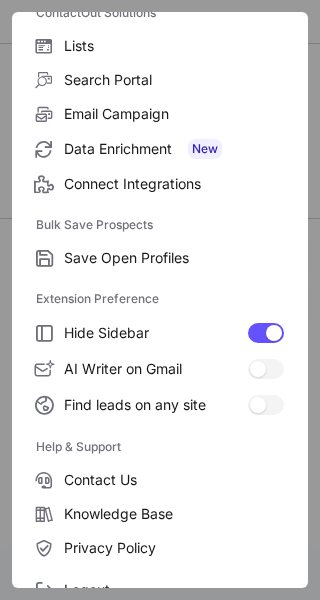 scroll, scrollTop: 232, scrollLeft: 0, axis: vertical 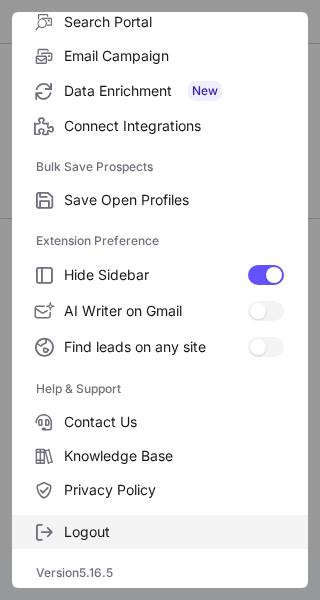 click on "Logout" at bounding box center (160, 532) 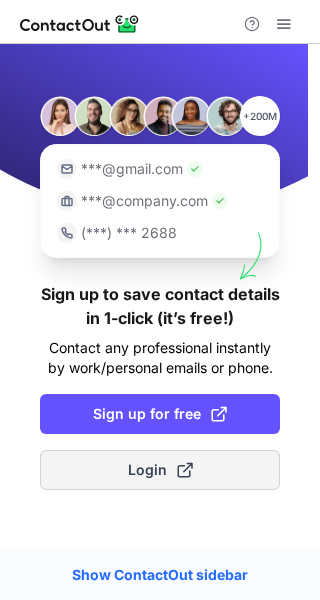 click on "Login" at bounding box center (160, 470) 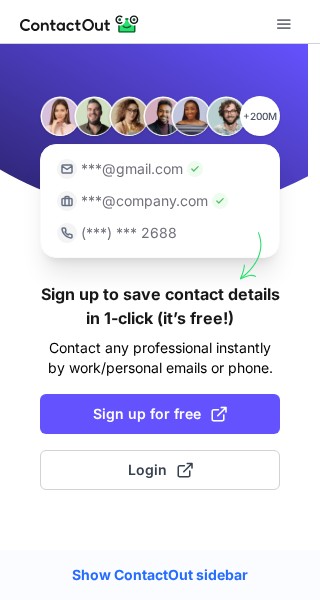scroll, scrollTop: 0, scrollLeft: 0, axis: both 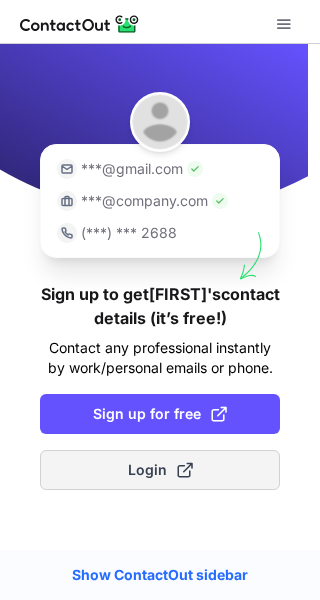 click on "Login" at bounding box center [160, 470] 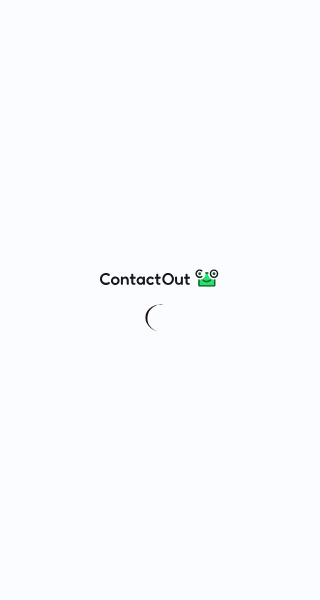 scroll, scrollTop: 0, scrollLeft: 0, axis: both 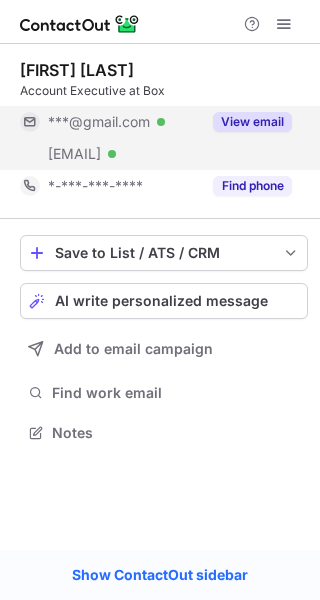 click on "View email" at bounding box center (252, 122) 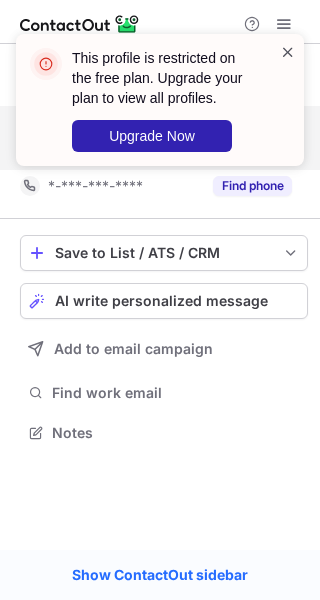 click at bounding box center [288, 52] 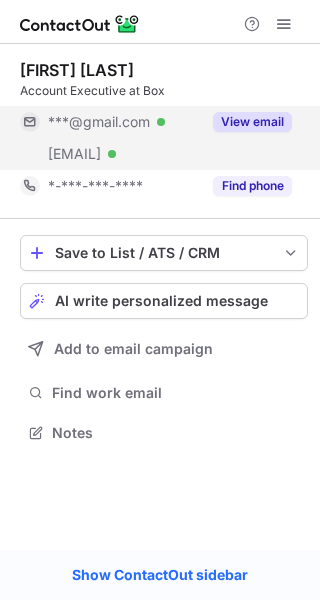 click on "This profile is restricted on the free plan. Upgrade your plan to view all profiles. Upgrade Now" at bounding box center [160, 108] 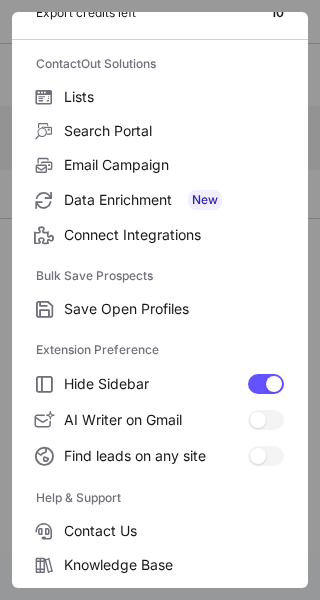 scroll, scrollTop: 232, scrollLeft: 0, axis: vertical 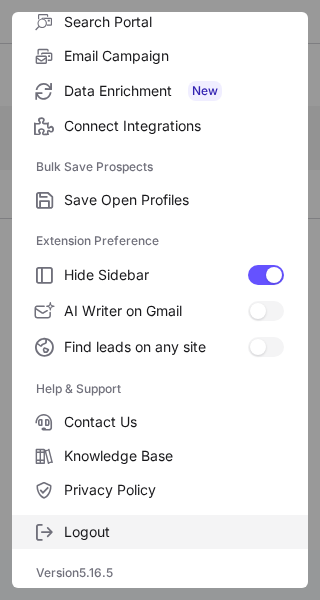 click on "Logout" at bounding box center (174, 200) 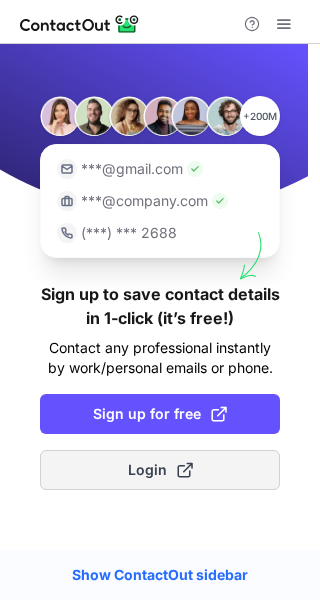click on "Login" at bounding box center (160, 470) 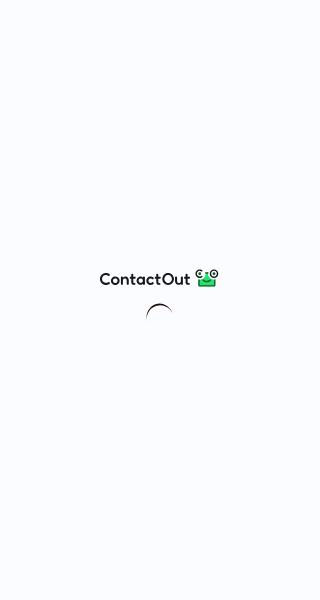 scroll, scrollTop: 0, scrollLeft: 0, axis: both 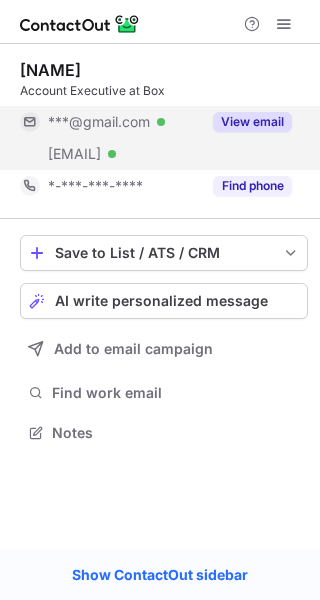 click on "View email" at bounding box center [252, 122] 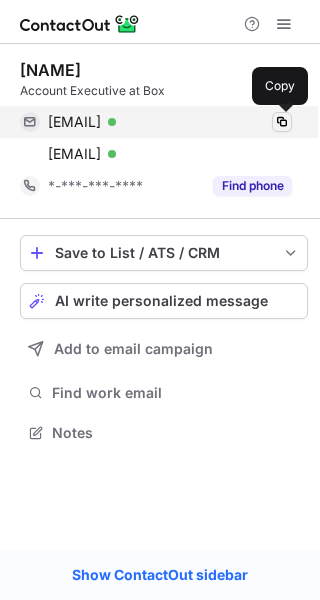 click at bounding box center [282, 122] 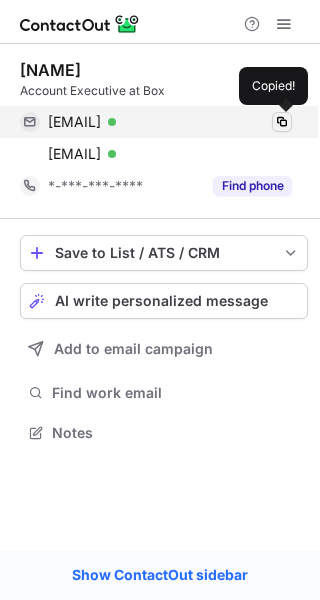 click at bounding box center [282, 122] 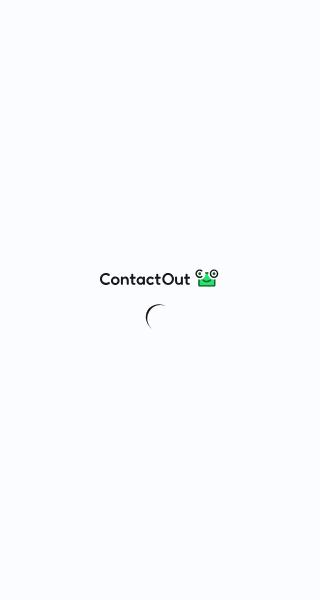 scroll, scrollTop: 0, scrollLeft: 0, axis: both 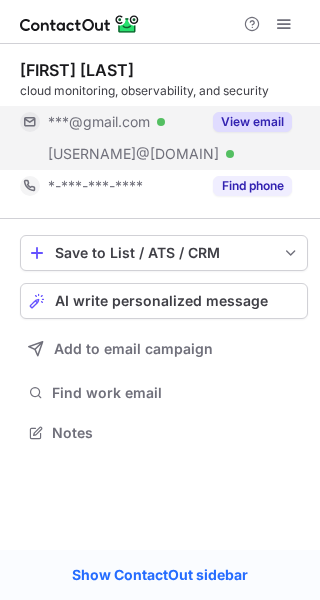 click on "View email" at bounding box center [252, 122] 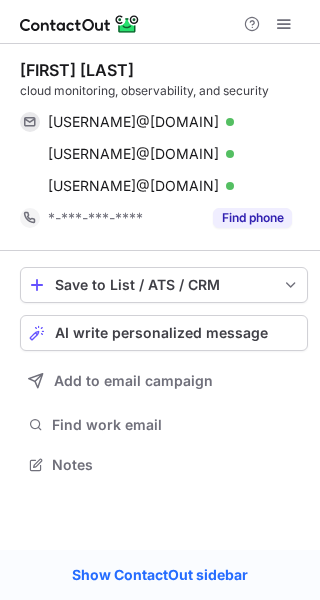 scroll, scrollTop: 10, scrollLeft: 9, axis: both 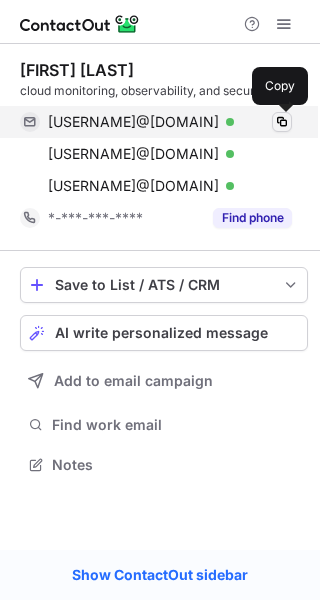 click at bounding box center (282, 122) 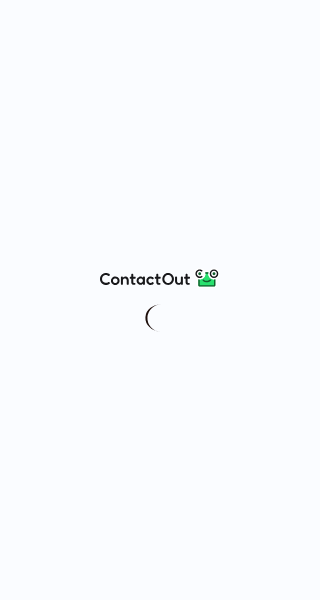scroll, scrollTop: 0, scrollLeft: 0, axis: both 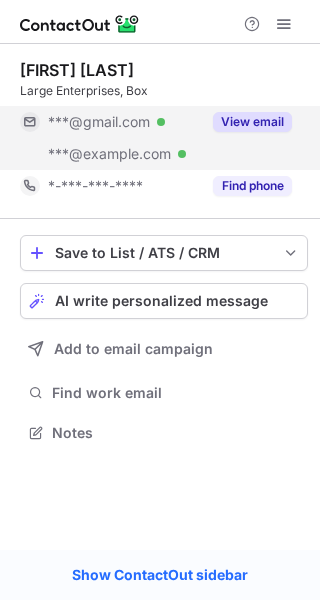 click on "View email" at bounding box center [252, 122] 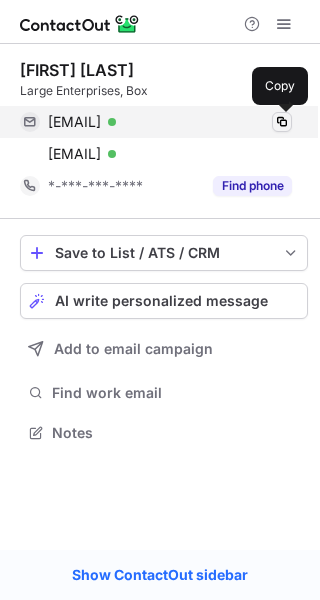 click at bounding box center [282, 122] 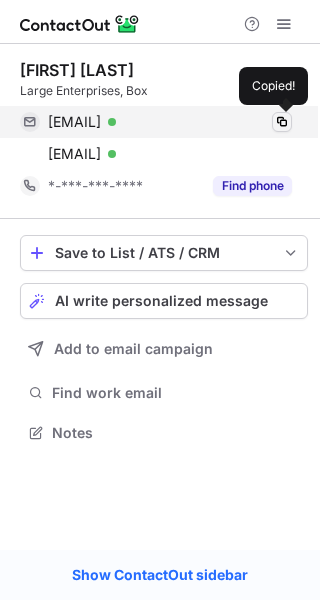 click at bounding box center (282, 122) 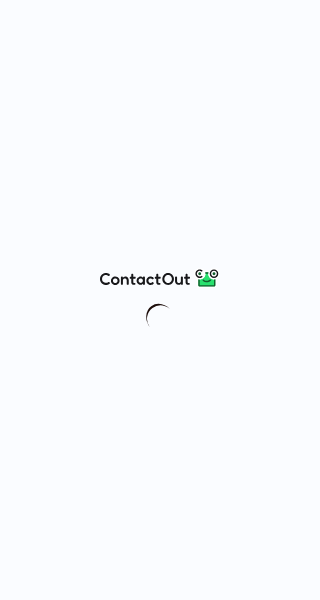 scroll, scrollTop: 0, scrollLeft: 0, axis: both 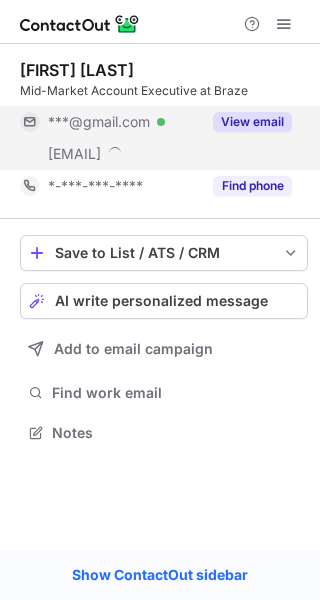 click on "View email" at bounding box center (246, 122) 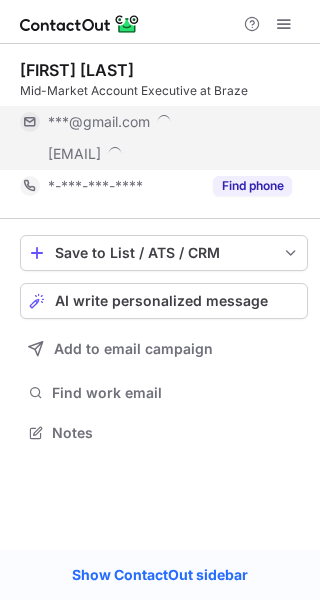 scroll, scrollTop: 10, scrollLeft: 9, axis: both 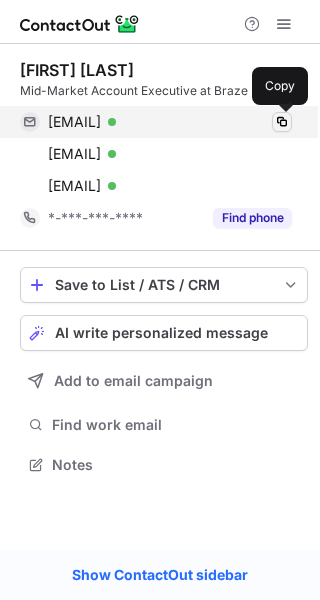 click at bounding box center [282, 122] 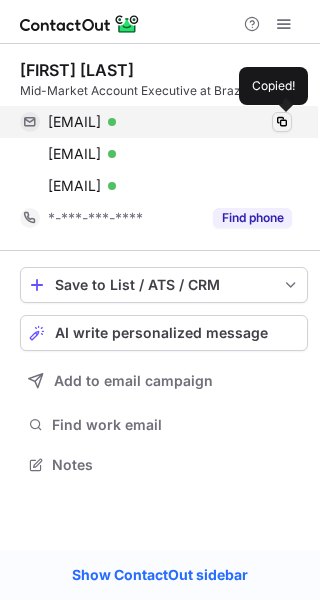 click at bounding box center (282, 122) 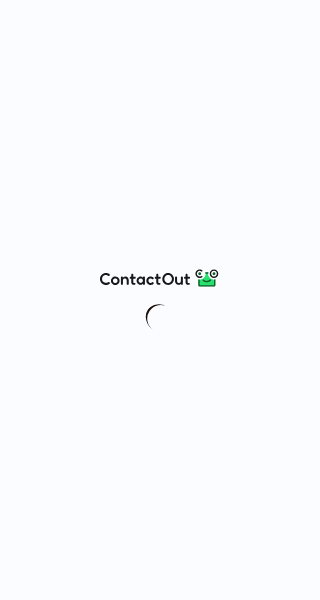scroll, scrollTop: 0, scrollLeft: 0, axis: both 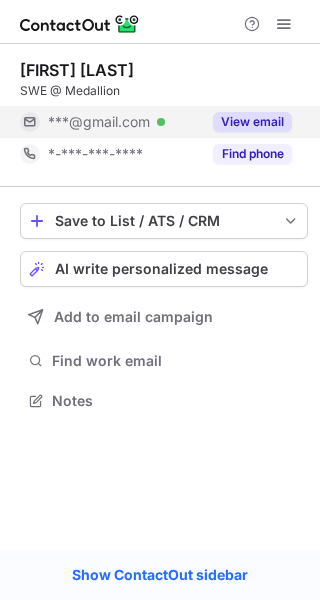 click on "View email" at bounding box center (252, 122) 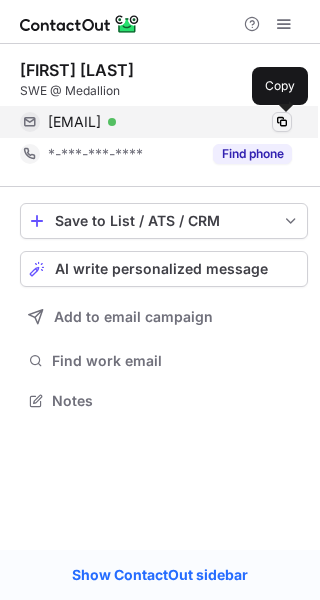 click at bounding box center (282, 122) 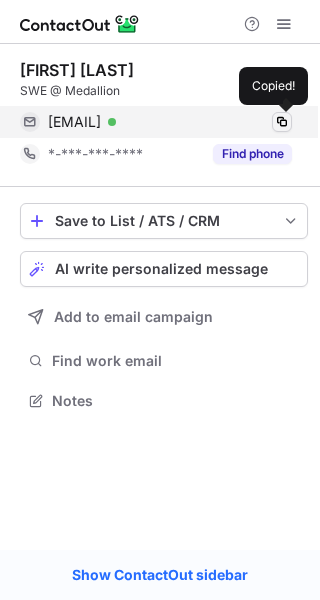 click at bounding box center [282, 122] 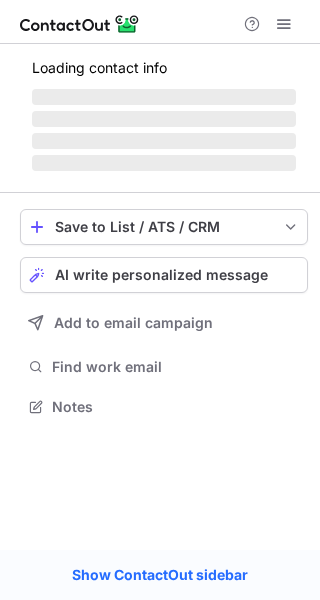 scroll, scrollTop: 0, scrollLeft: 0, axis: both 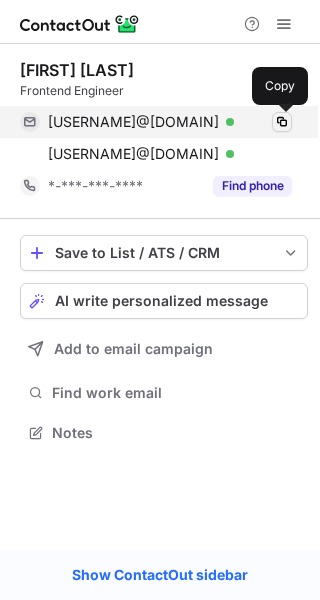 click at bounding box center [282, 122] 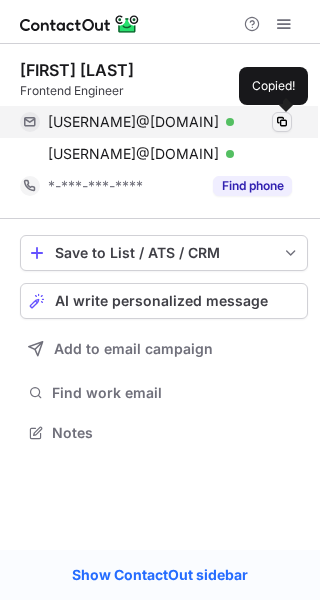 click at bounding box center (282, 122) 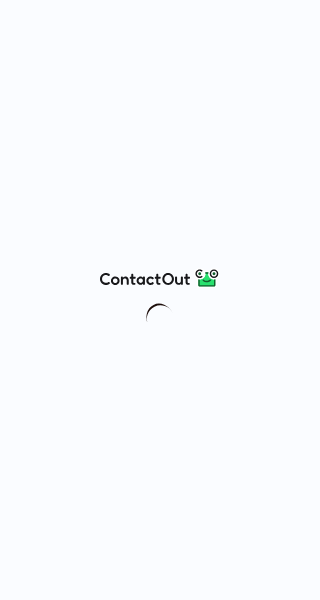 scroll, scrollTop: 0, scrollLeft: 0, axis: both 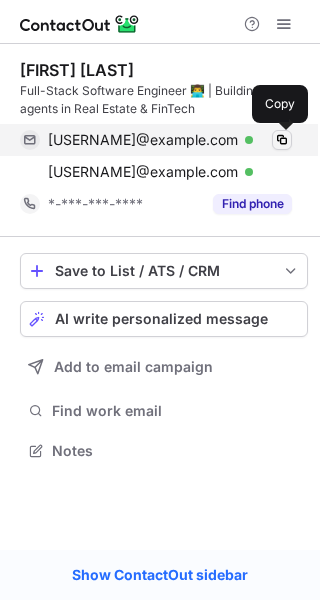 click at bounding box center (282, 140) 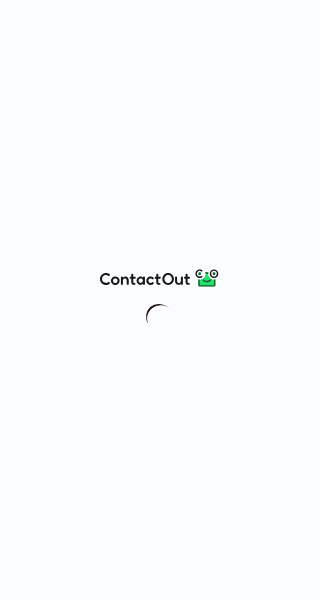 scroll, scrollTop: 0, scrollLeft: 0, axis: both 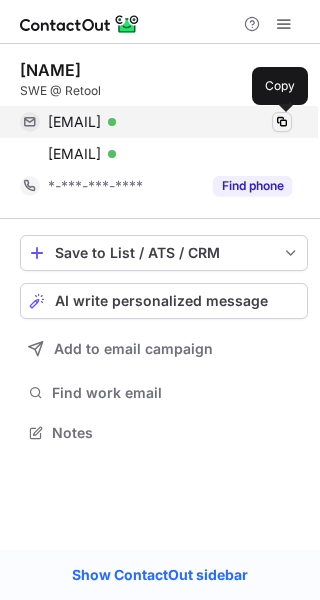 click at bounding box center (282, 122) 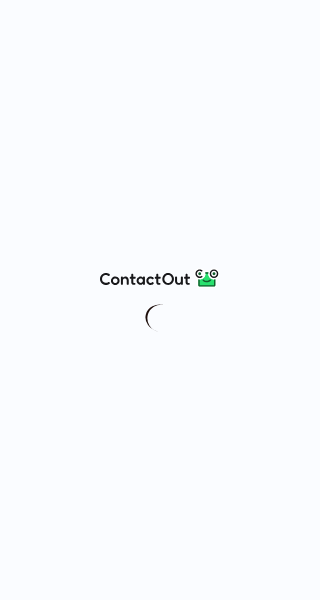 scroll, scrollTop: 0, scrollLeft: 0, axis: both 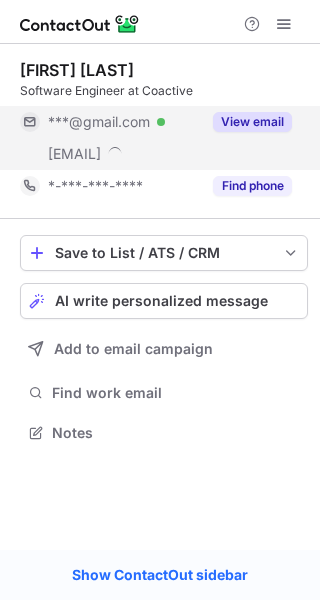 click on "View email" at bounding box center (252, 122) 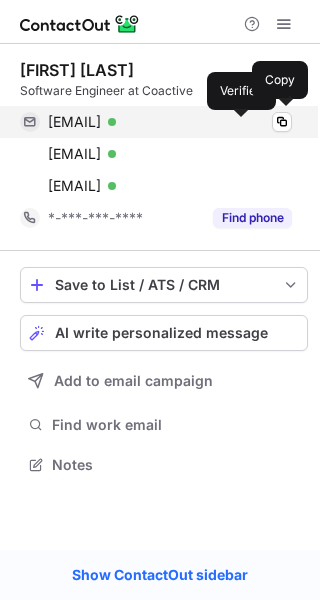 scroll, scrollTop: 10, scrollLeft: 9, axis: both 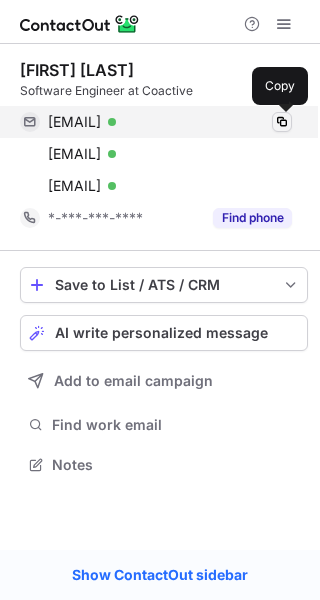 click at bounding box center (282, 122) 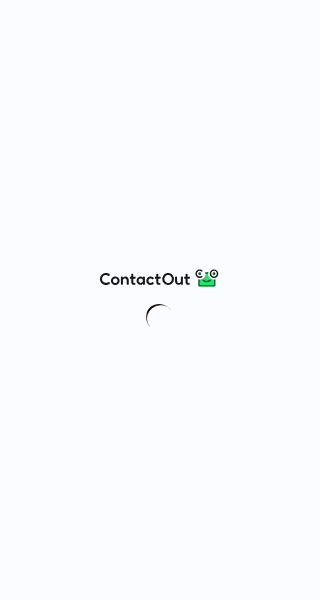 scroll, scrollTop: 0, scrollLeft: 0, axis: both 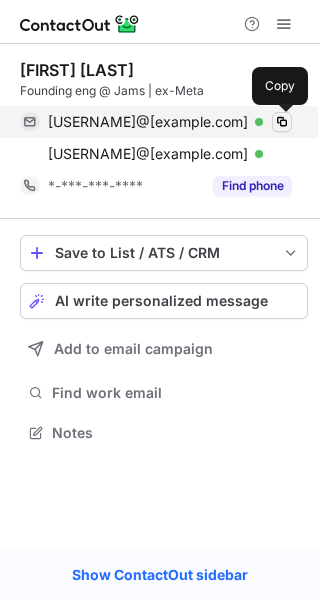 click at bounding box center [282, 122] 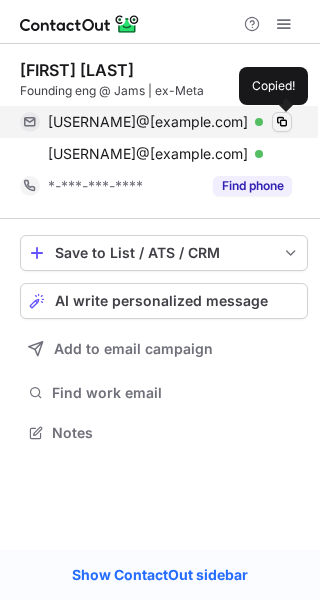 click at bounding box center [282, 122] 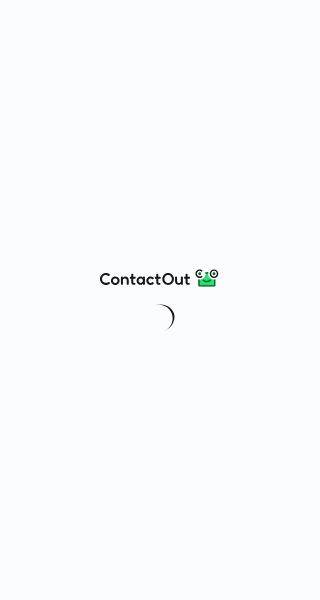 scroll, scrollTop: 0, scrollLeft: 0, axis: both 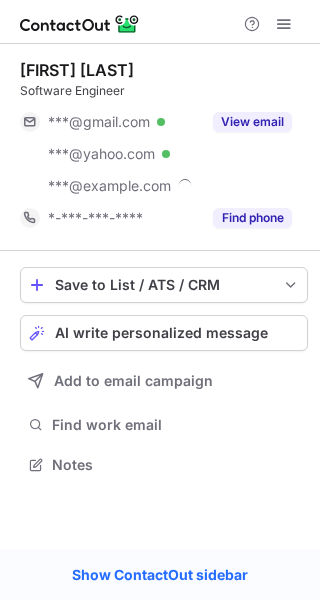 click on "View email" at bounding box center [252, 122] 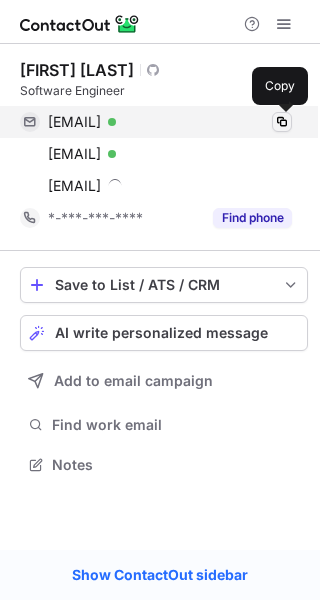 click at bounding box center [282, 122] 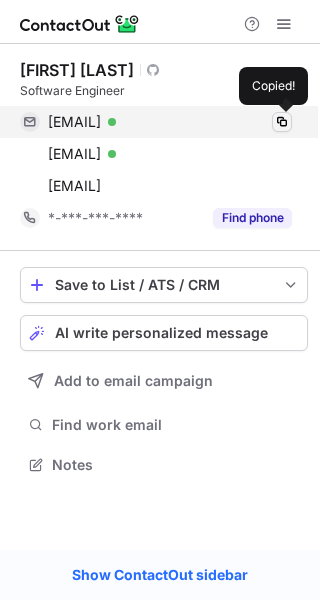 click at bounding box center [282, 122] 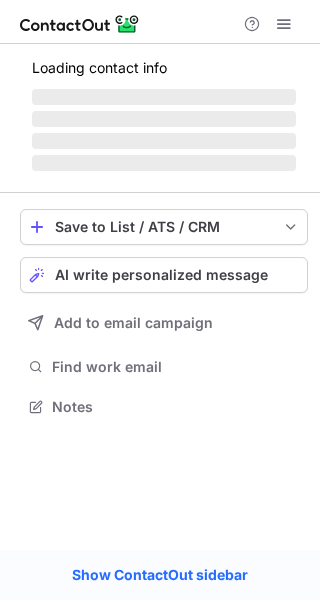 scroll, scrollTop: 0, scrollLeft: 0, axis: both 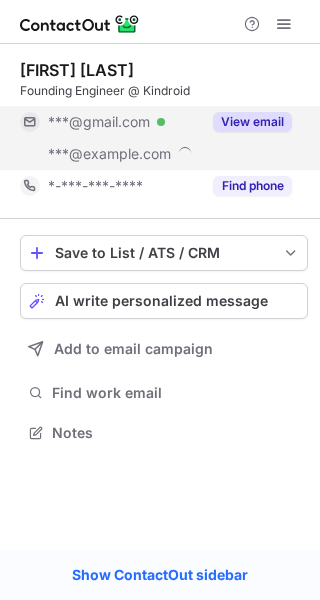 click on "View email" at bounding box center [246, 122] 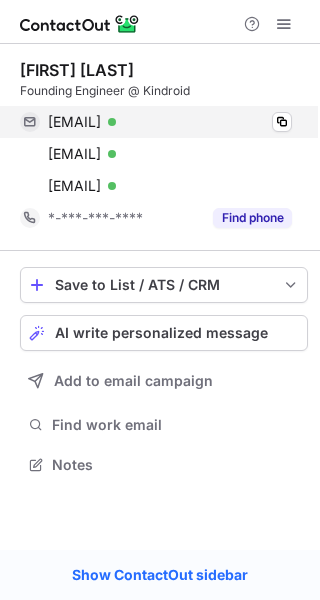 scroll, scrollTop: 10, scrollLeft: 9, axis: both 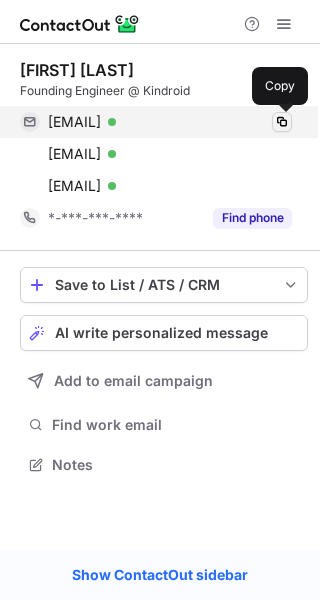 click at bounding box center [282, 122] 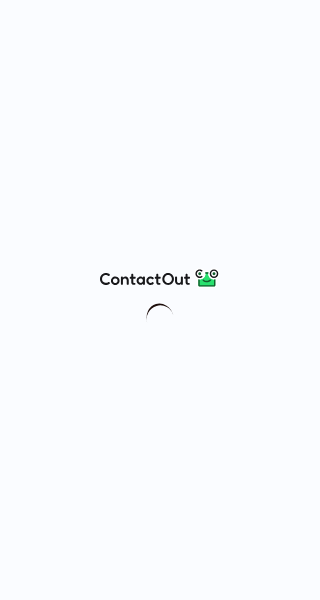 scroll, scrollTop: 0, scrollLeft: 0, axis: both 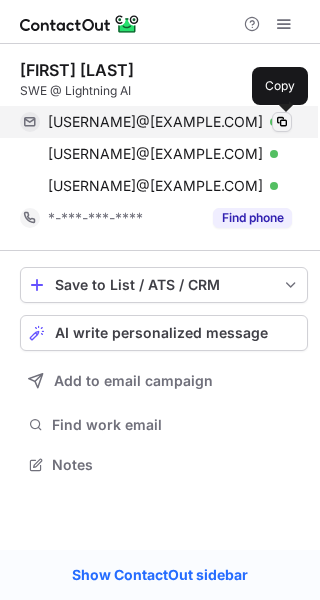 click at bounding box center [282, 122] 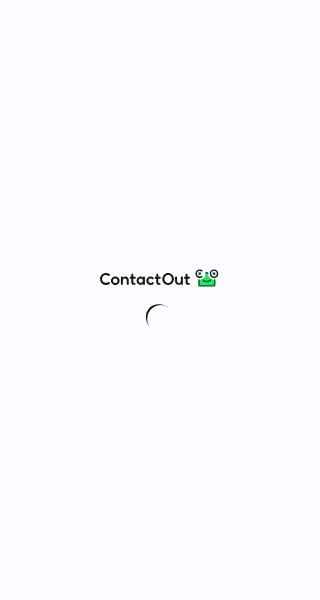 scroll, scrollTop: 0, scrollLeft: 0, axis: both 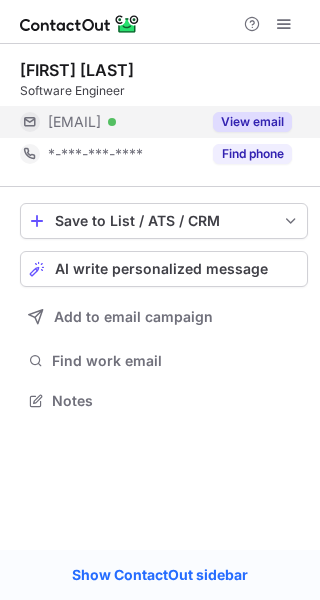 click on "View email" at bounding box center (252, 122) 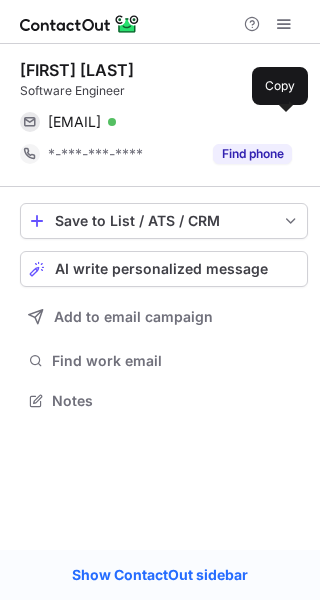 click at bounding box center [282, 122] 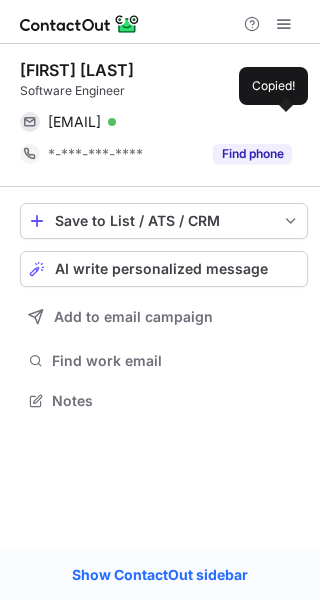 click at bounding box center [282, 122] 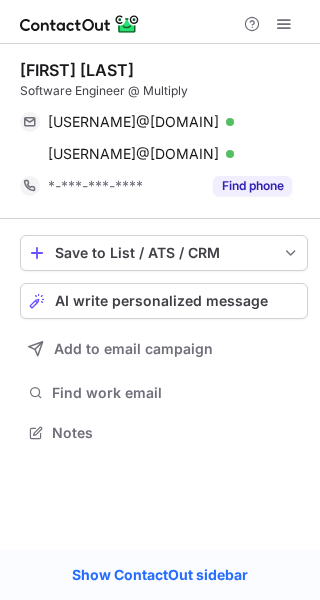 scroll, scrollTop: 0, scrollLeft: 0, axis: both 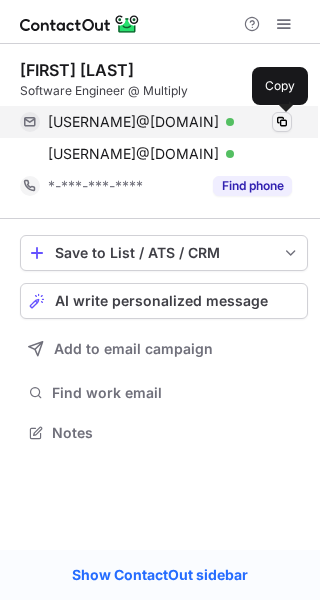 click at bounding box center (282, 122) 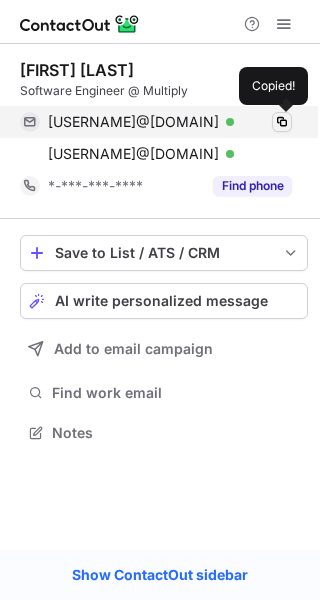 click at bounding box center [282, 122] 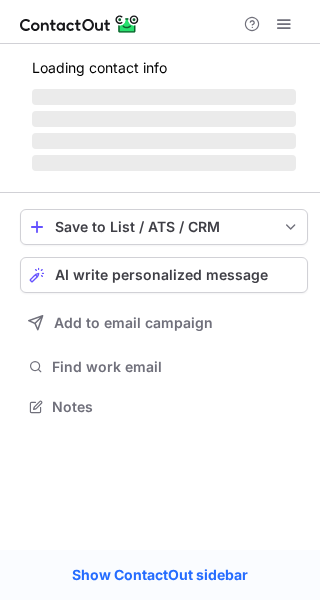 scroll, scrollTop: 0, scrollLeft: 0, axis: both 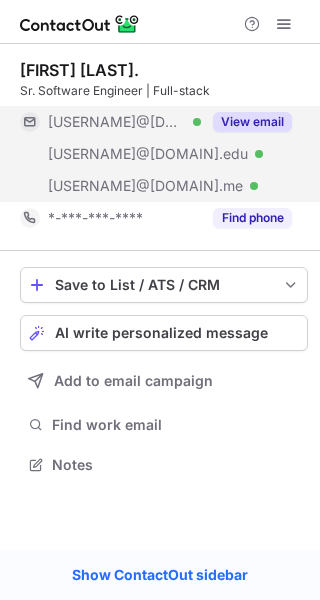 click on "View email" at bounding box center (252, 122) 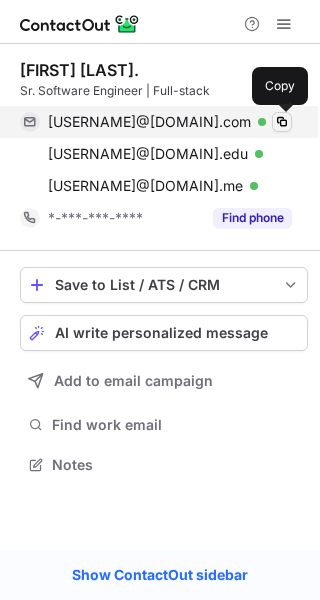 click at bounding box center [282, 122] 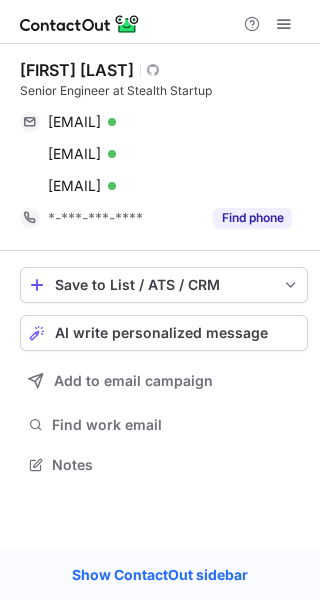 scroll, scrollTop: 0, scrollLeft: 0, axis: both 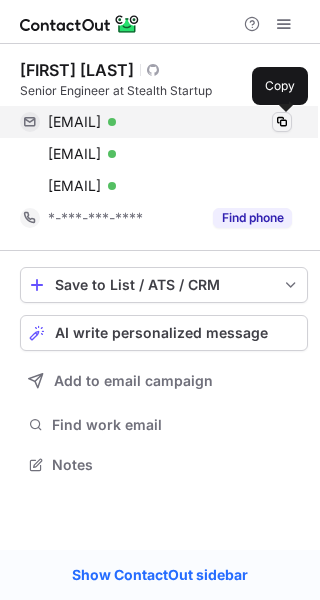 click at bounding box center [282, 122] 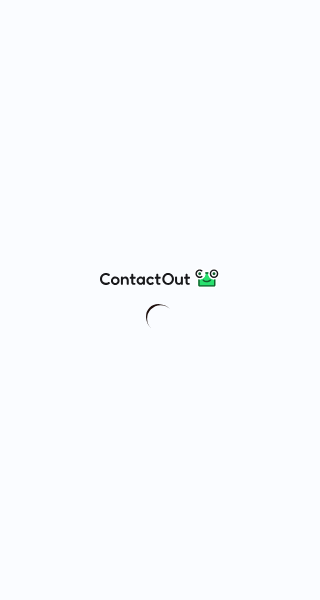 scroll, scrollTop: 0, scrollLeft: 0, axis: both 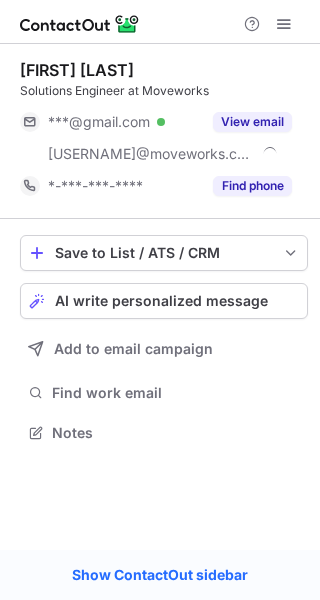 click on "View email" at bounding box center [252, 122] 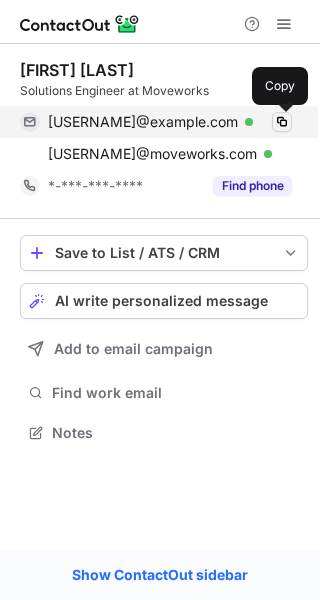 click at bounding box center [282, 122] 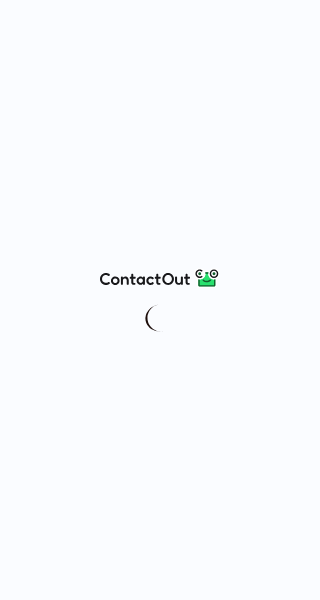 scroll, scrollTop: 0, scrollLeft: 0, axis: both 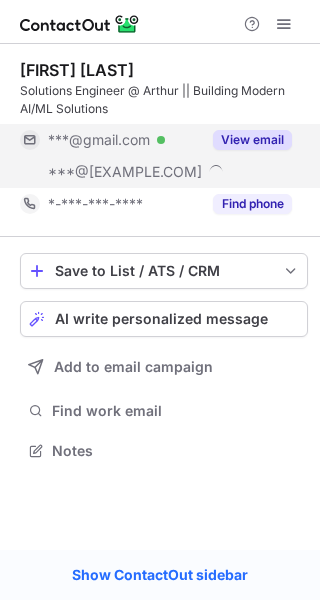 click on "View email" at bounding box center (252, 140) 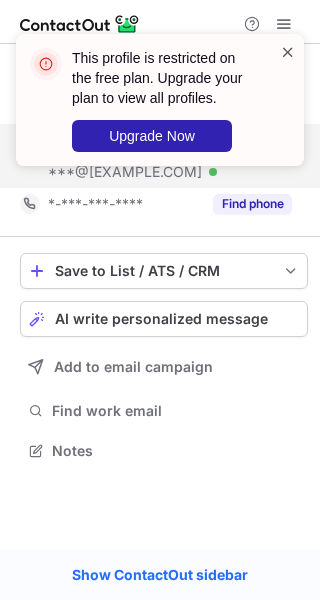 click at bounding box center [288, 52] 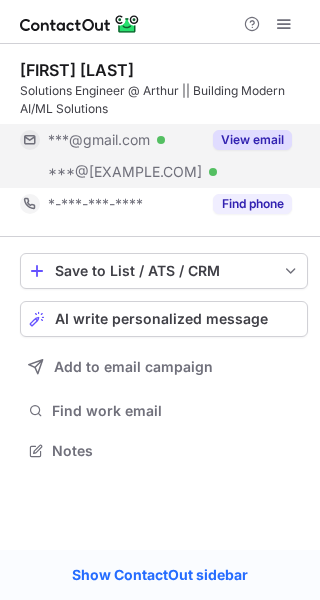 click on "This profile is restricted on the free plan. Upgrade your plan to view all profiles. Upgrade Now" at bounding box center (160, 108) 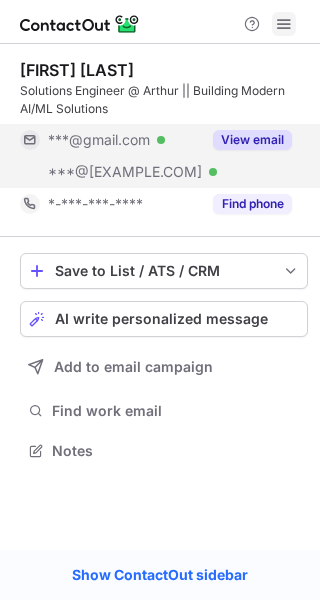 click at bounding box center [284, 24] 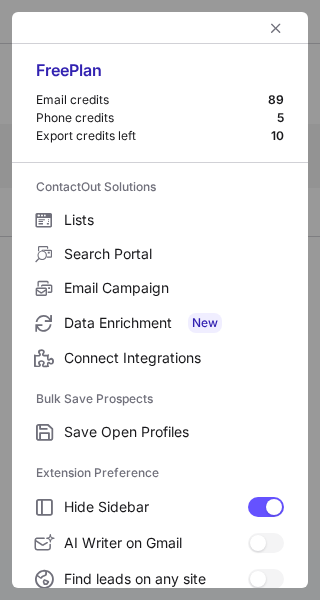scroll, scrollTop: 232, scrollLeft: 0, axis: vertical 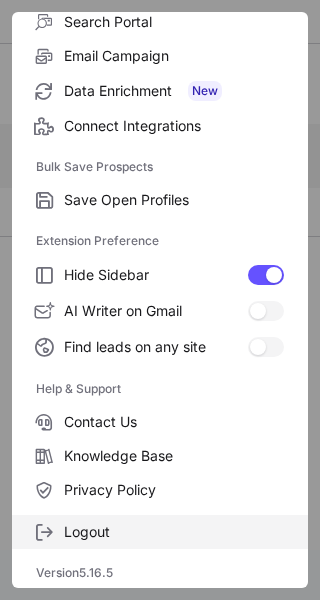 click on "Logout" at bounding box center (174, 200) 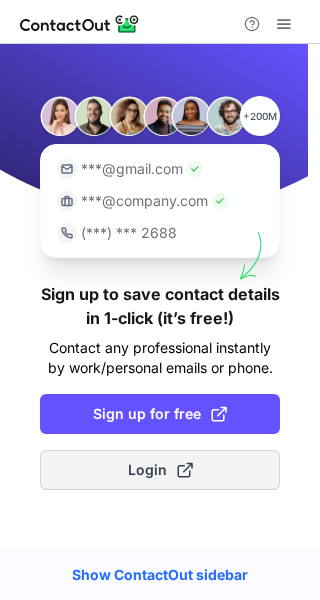 click on "Login" at bounding box center (160, 470) 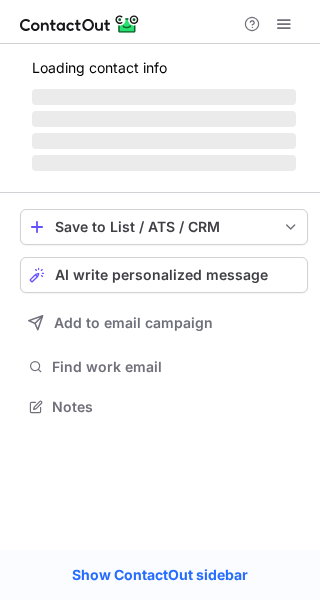 scroll, scrollTop: 0, scrollLeft: 0, axis: both 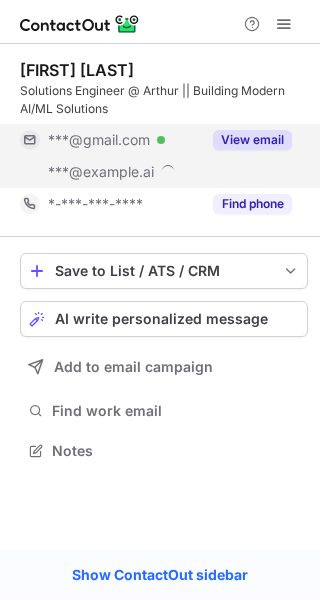 click on "View email" at bounding box center (252, 140) 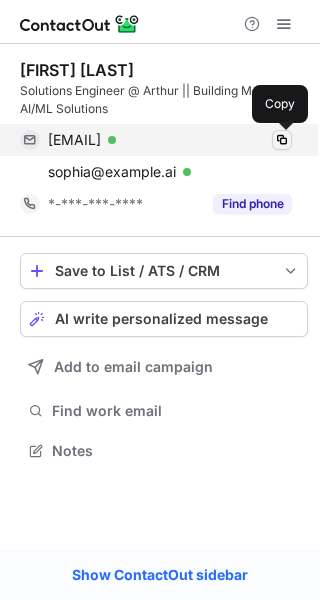 click at bounding box center [282, 140] 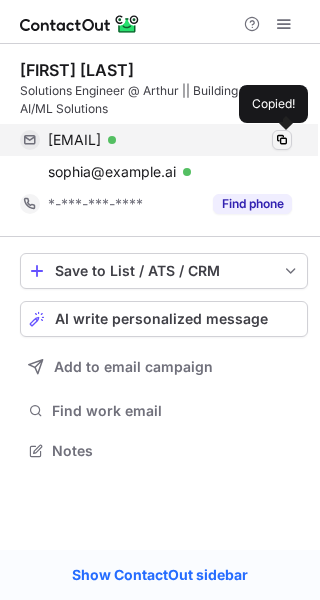 click at bounding box center (282, 140) 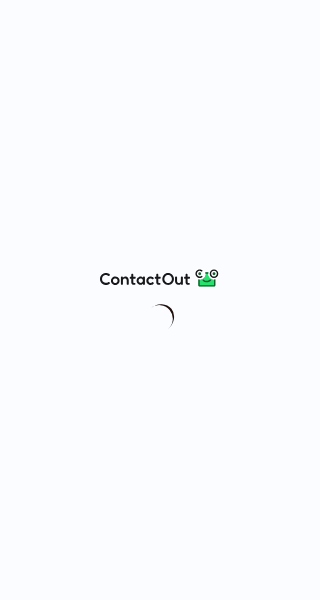 scroll, scrollTop: 0, scrollLeft: 0, axis: both 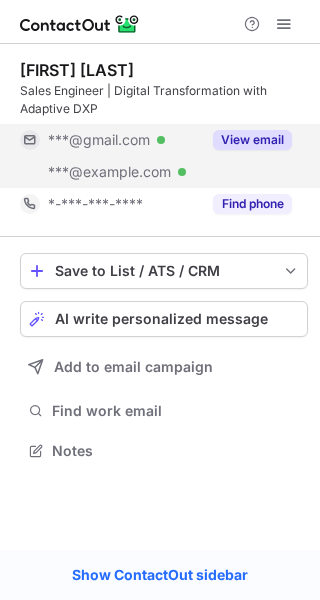click on "View email" at bounding box center [252, 140] 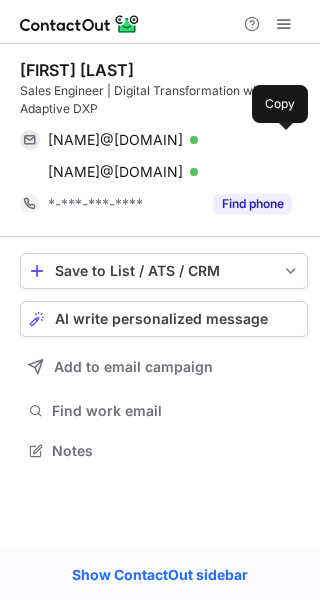click at bounding box center (282, 140) 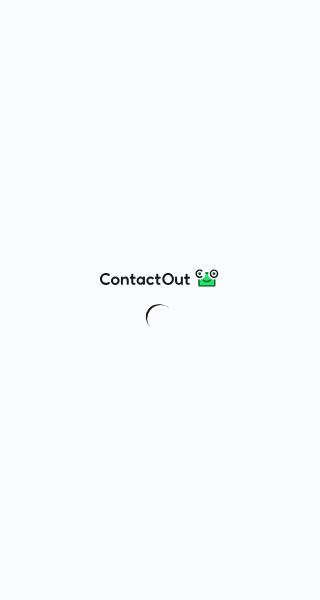 scroll, scrollTop: 0, scrollLeft: 0, axis: both 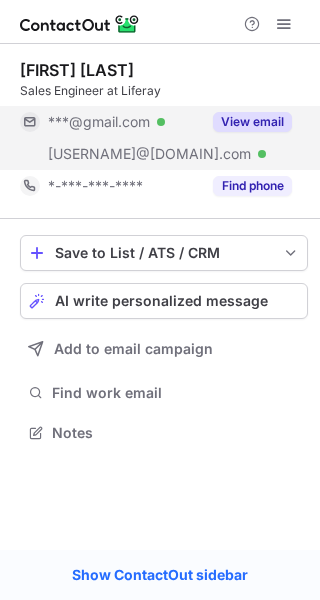 click on "View email" at bounding box center (252, 122) 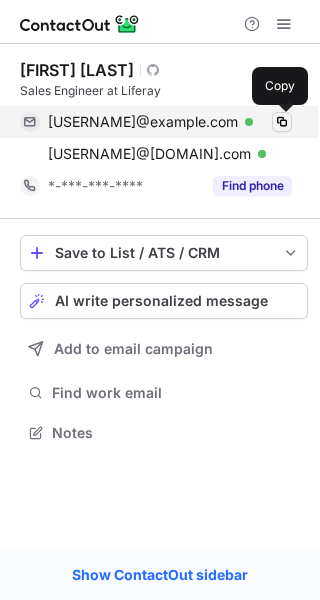 click at bounding box center [282, 122] 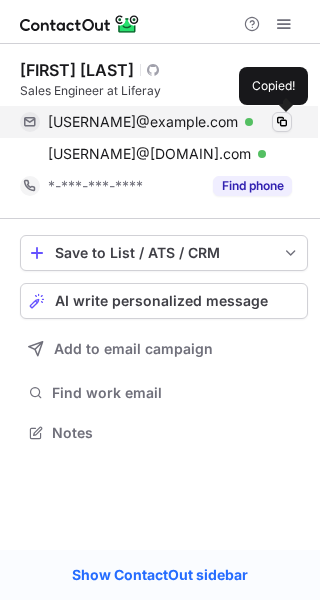 click at bounding box center (282, 122) 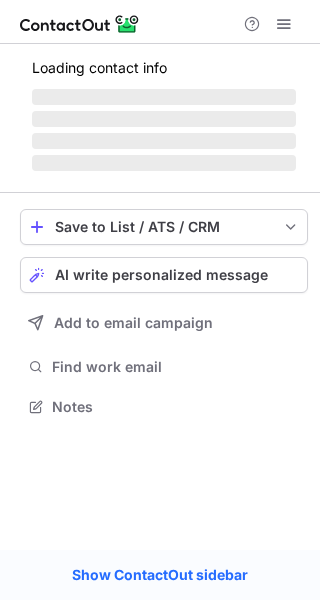 scroll, scrollTop: 0, scrollLeft: 0, axis: both 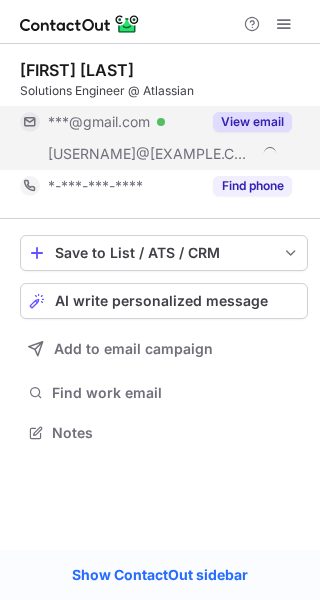 click on "View email" at bounding box center [246, 122] 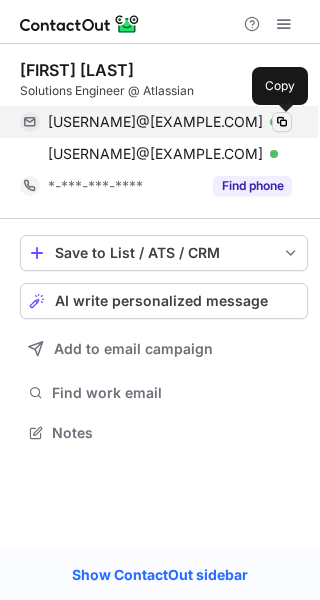 click at bounding box center [282, 122] 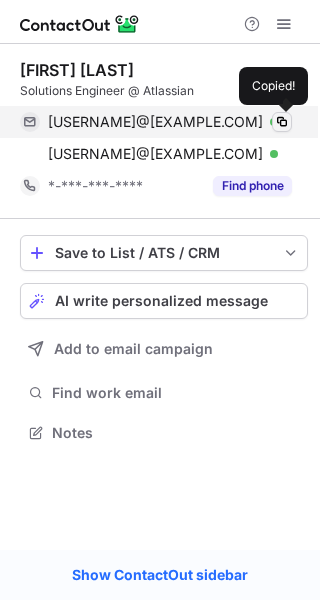 click at bounding box center (282, 122) 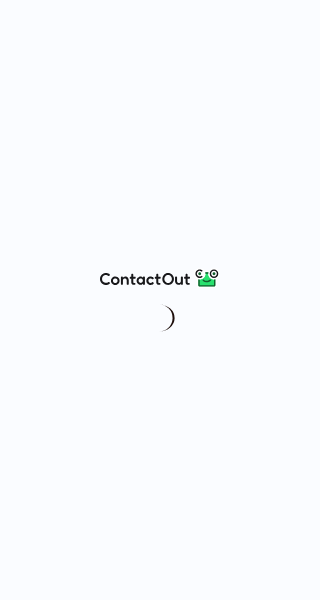 scroll, scrollTop: 0, scrollLeft: 0, axis: both 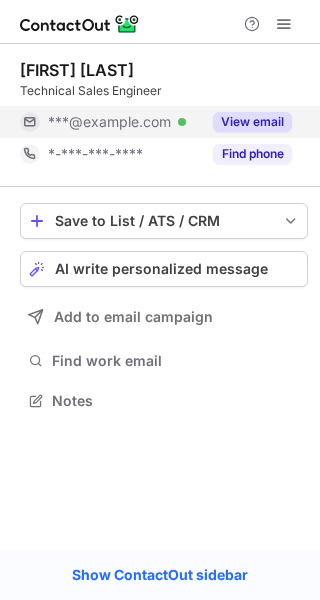 click on "View email" at bounding box center [252, 122] 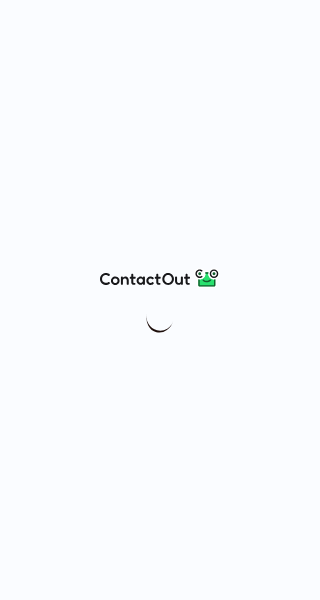scroll, scrollTop: 0, scrollLeft: 0, axis: both 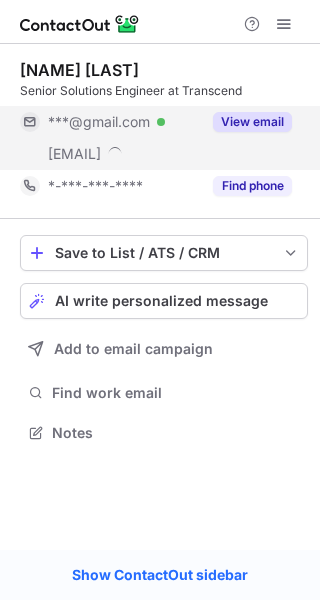 click on "View email" at bounding box center (252, 122) 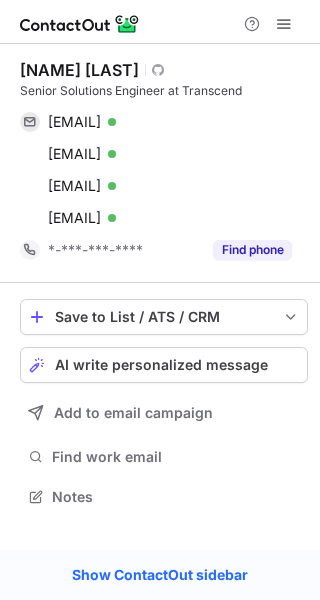 scroll, scrollTop: 10, scrollLeft: 9, axis: both 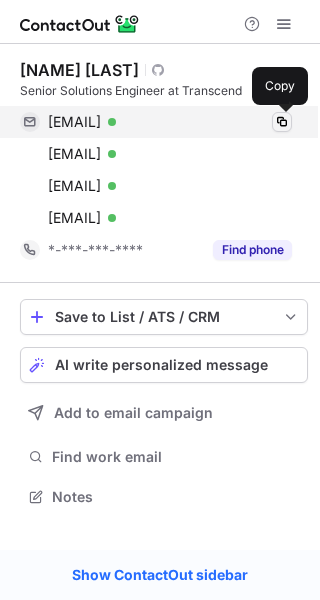 click at bounding box center (282, 122) 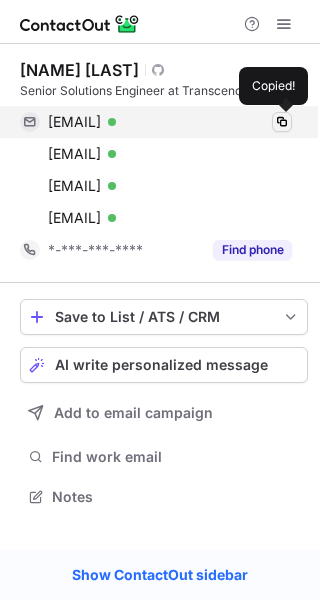 click at bounding box center (282, 122) 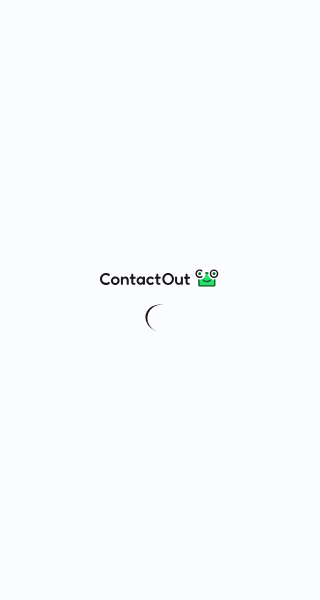 scroll, scrollTop: 0, scrollLeft: 0, axis: both 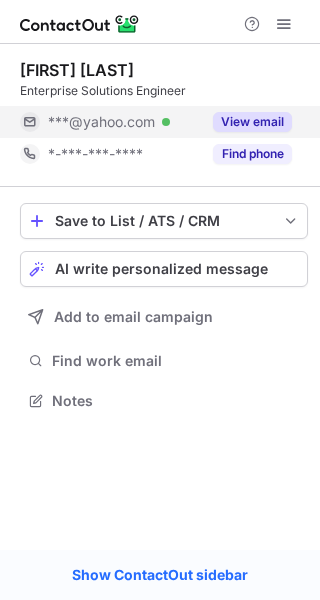 click on "View email" at bounding box center (252, 122) 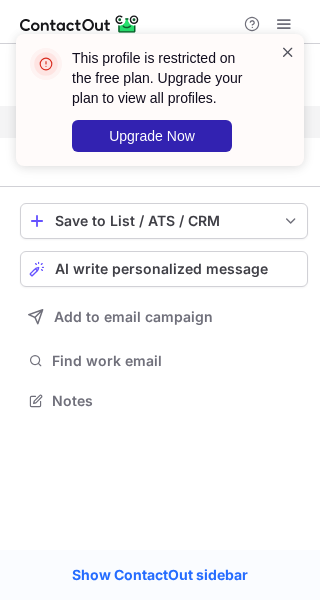 click at bounding box center (288, 52) 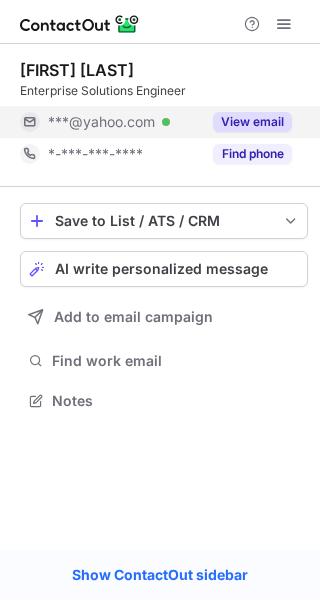 click at bounding box center [288, 52] 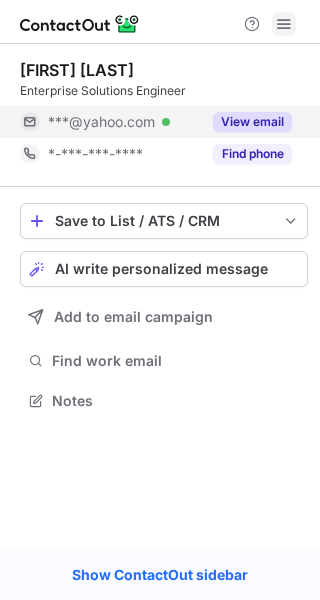 click at bounding box center (284, 24) 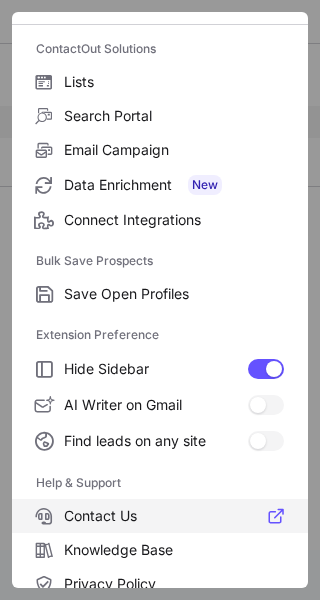 scroll, scrollTop: 232, scrollLeft: 0, axis: vertical 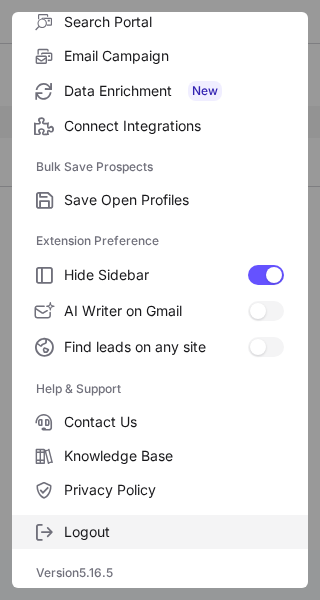 click on "Logout" at bounding box center (174, 200) 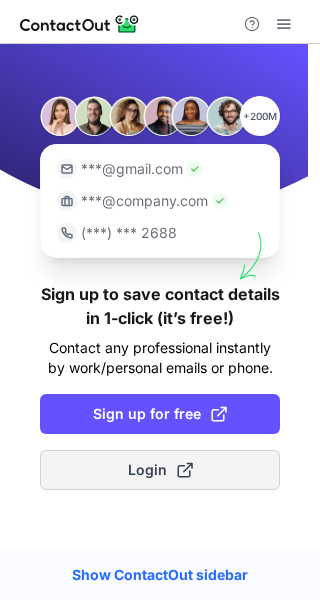 click on "Login" at bounding box center [160, 470] 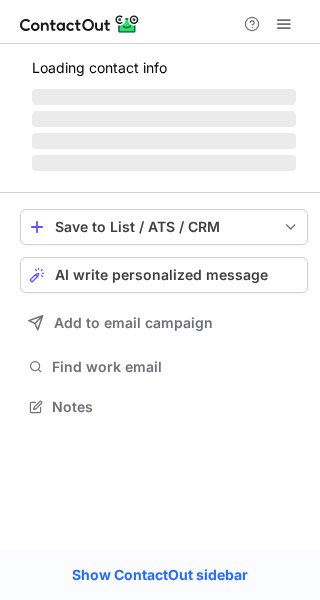 scroll, scrollTop: 0, scrollLeft: 0, axis: both 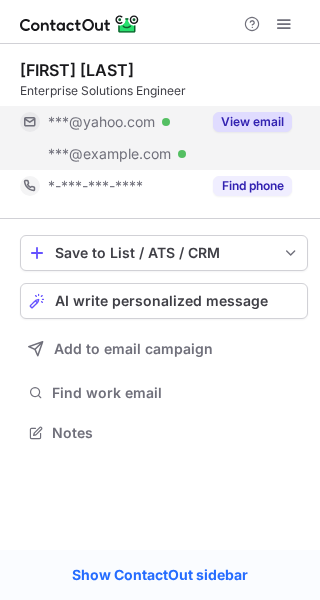 click on "View email" at bounding box center (252, 122) 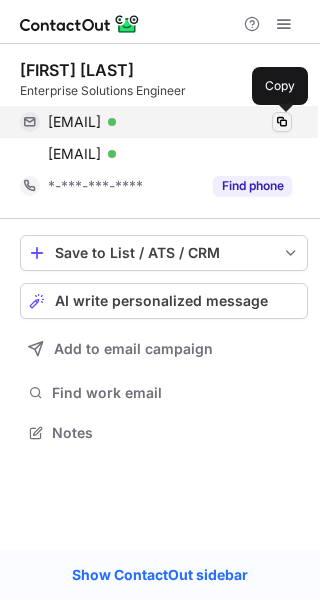 click at bounding box center (282, 122) 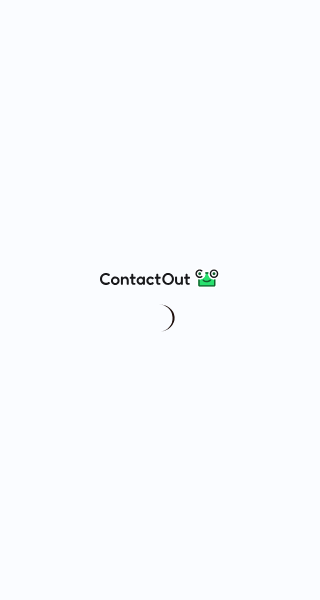 scroll, scrollTop: 0, scrollLeft: 0, axis: both 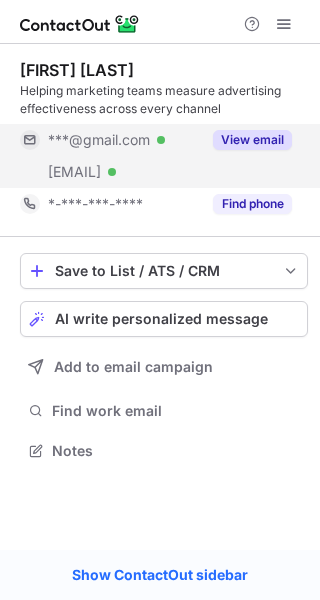 click on "View email" at bounding box center (252, 140) 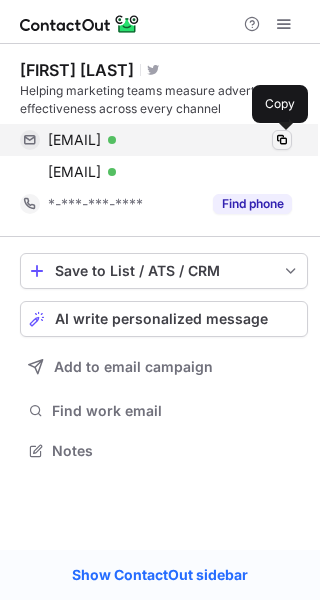 click at bounding box center (282, 140) 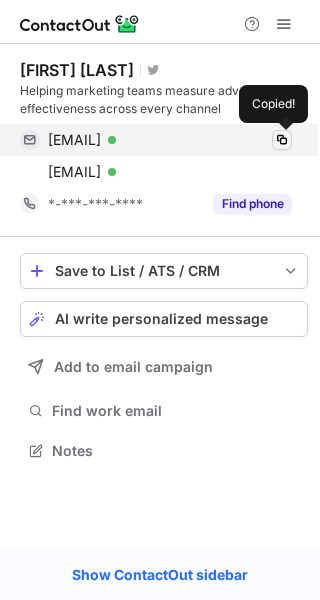 click at bounding box center (282, 140) 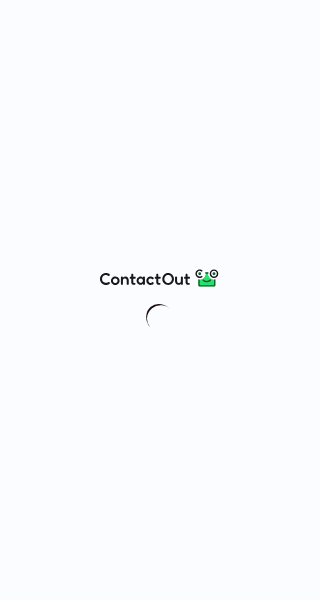 scroll, scrollTop: 0, scrollLeft: 0, axis: both 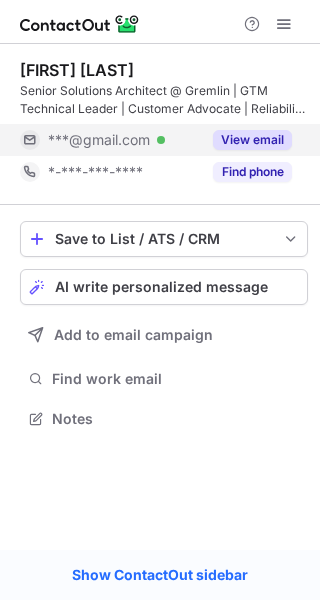 click on "View email" at bounding box center (252, 140) 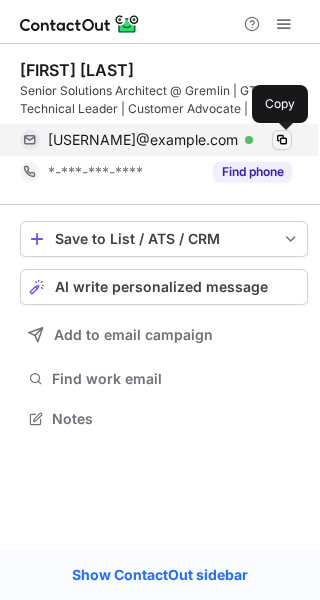 click at bounding box center (282, 140) 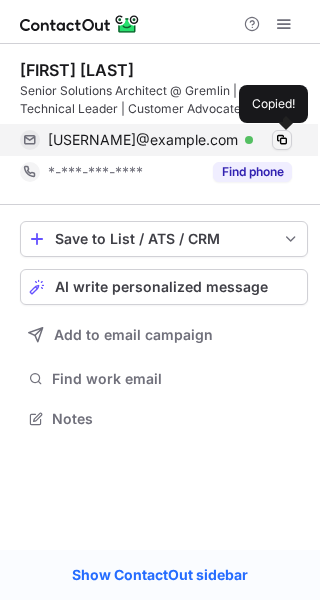 click at bounding box center (282, 140) 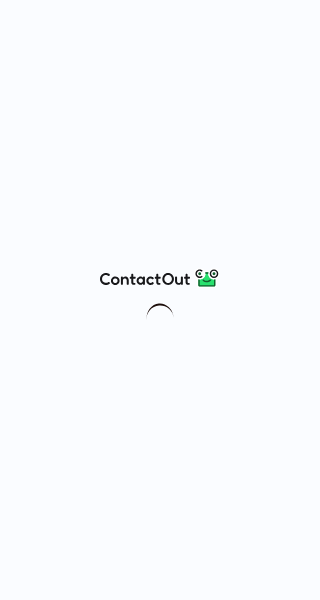 scroll, scrollTop: 0, scrollLeft: 0, axis: both 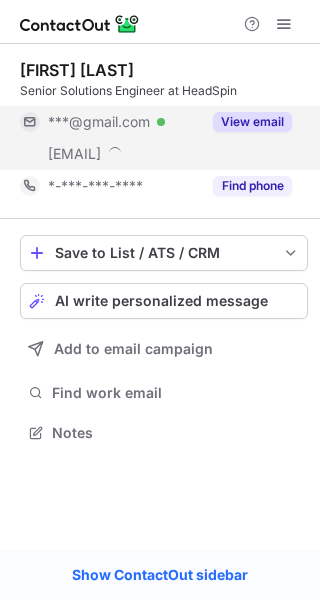 click on "View email" at bounding box center (252, 122) 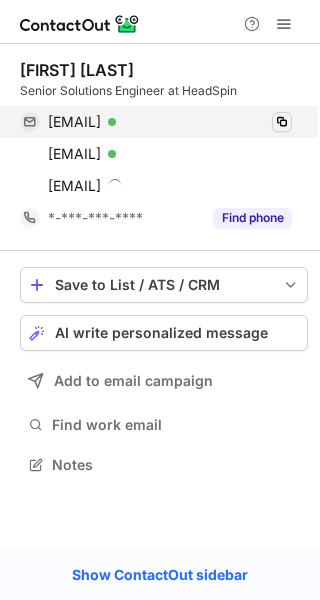 scroll, scrollTop: 10, scrollLeft: 9, axis: both 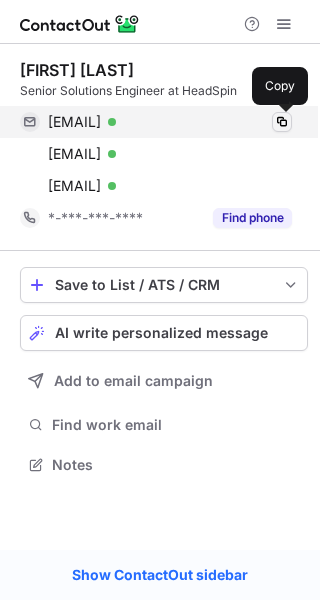 click at bounding box center (282, 122) 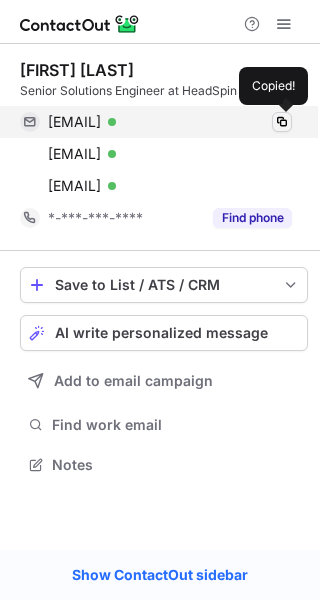 click at bounding box center [282, 122] 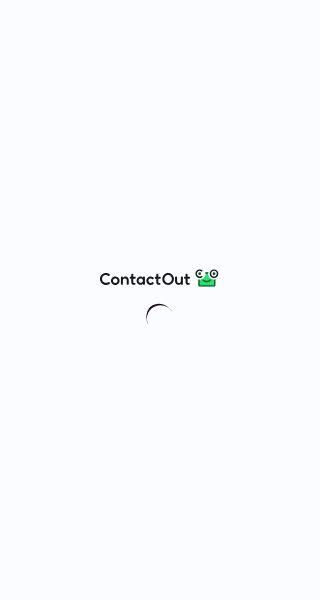 scroll, scrollTop: 0, scrollLeft: 0, axis: both 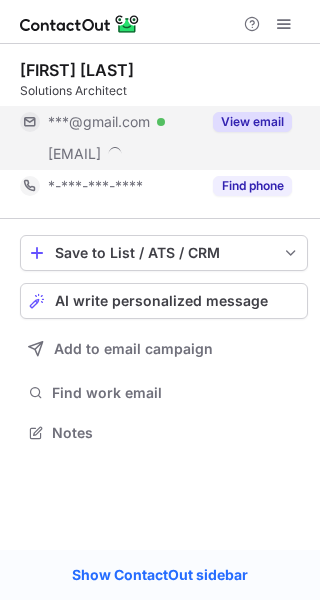click on "View email" at bounding box center (252, 122) 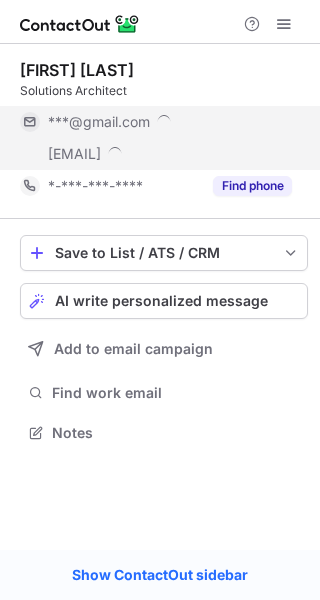 scroll, scrollTop: 10, scrollLeft: 9, axis: both 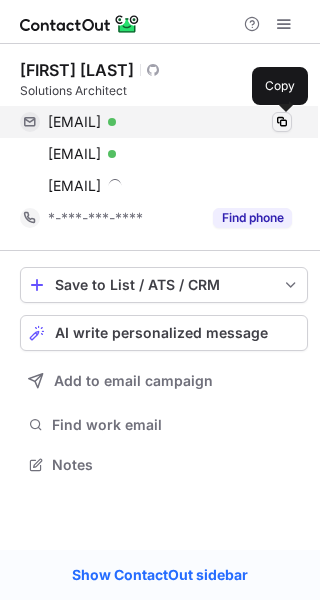 click at bounding box center [282, 122] 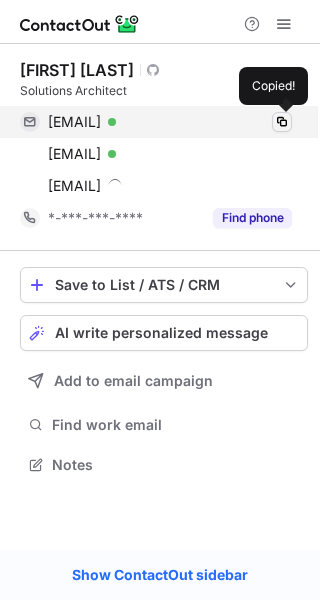 click at bounding box center (282, 122) 